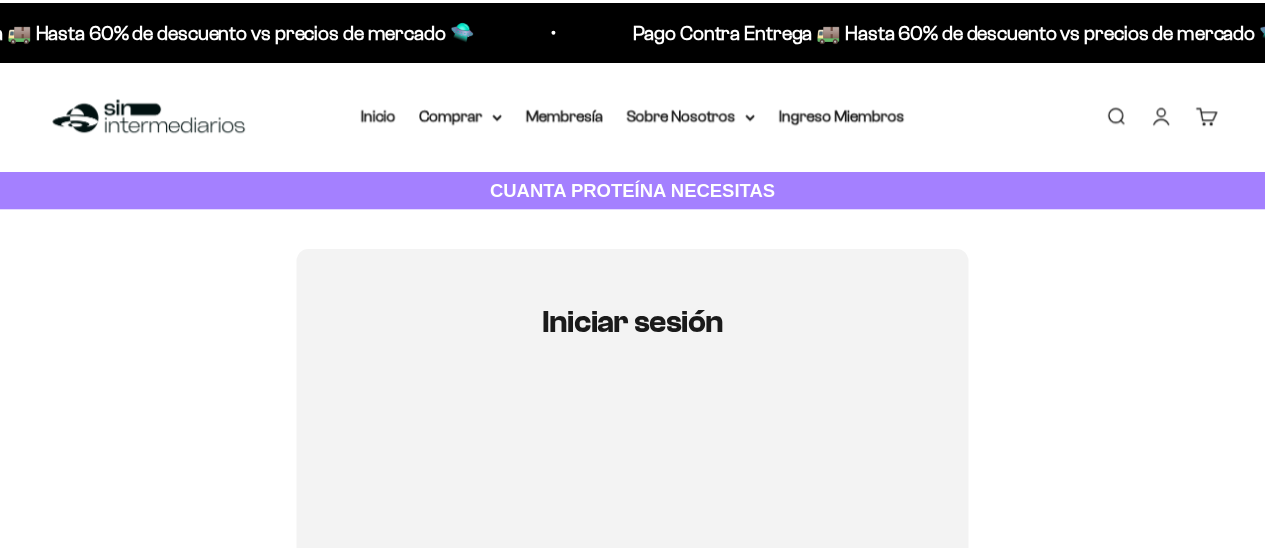 scroll, scrollTop: 0, scrollLeft: 0, axis: both 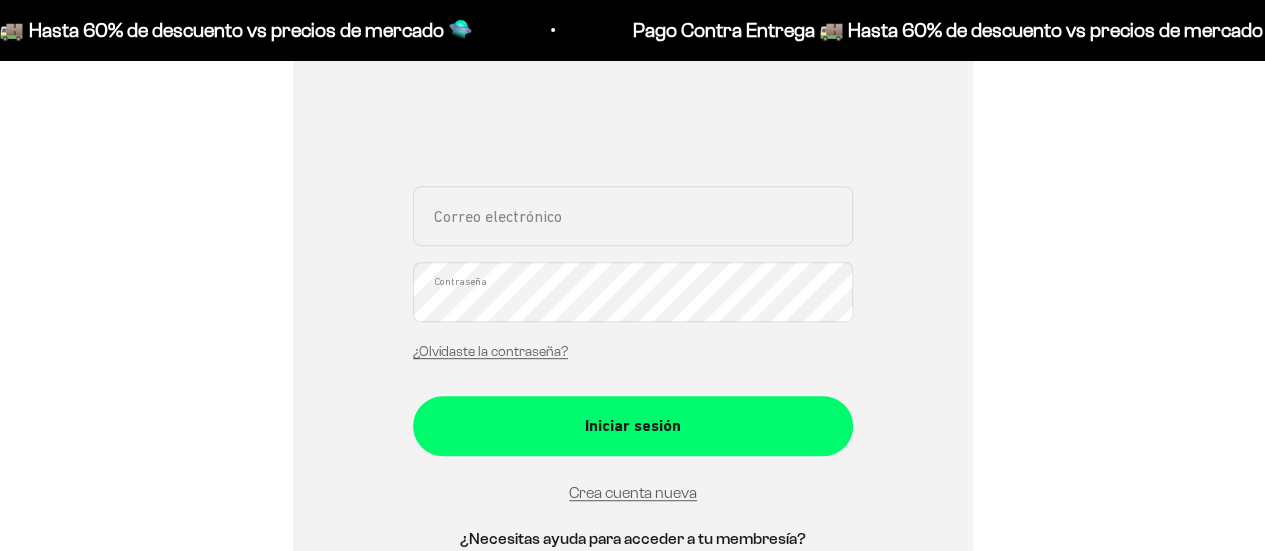 click on "Correo electrónico" at bounding box center (633, 216) 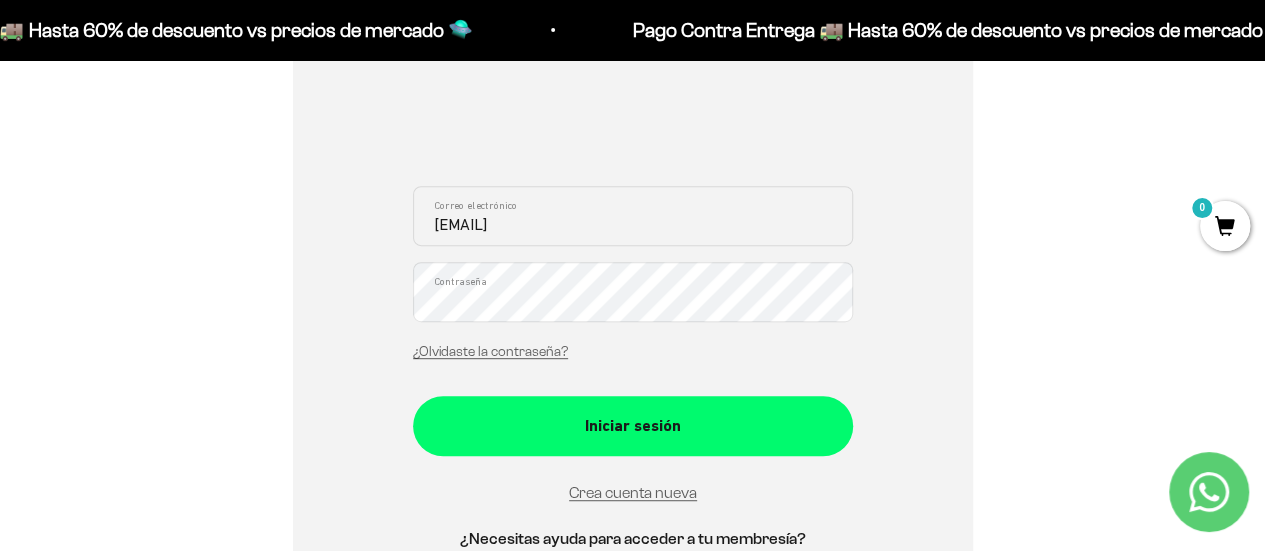 type on "[EMAIL]" 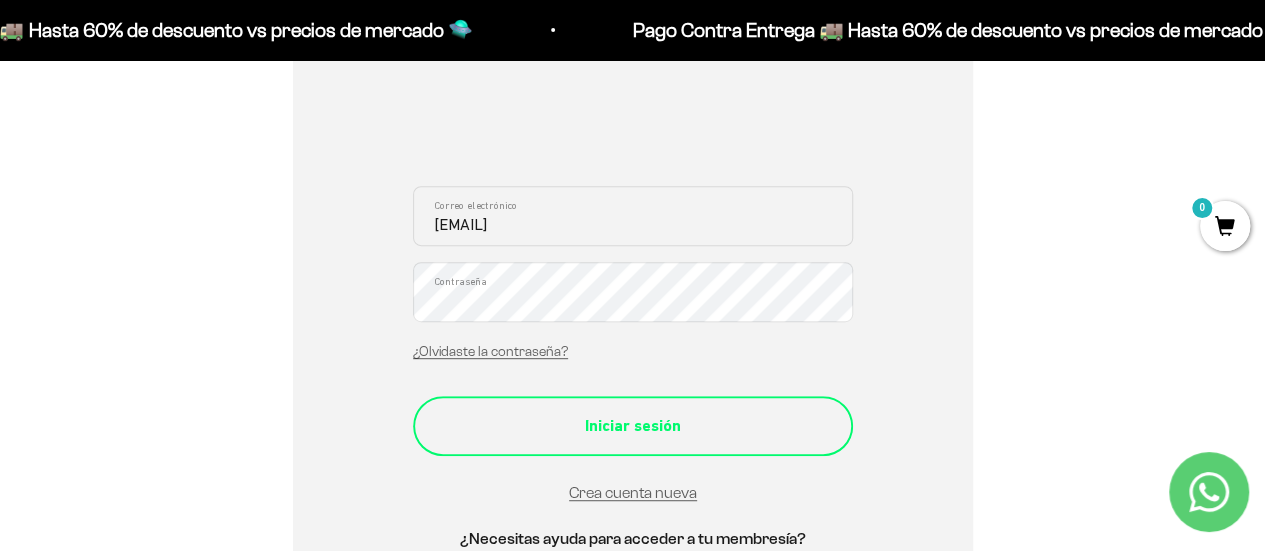 click on "Iniciar sesión" at bounding box center [633, 426] 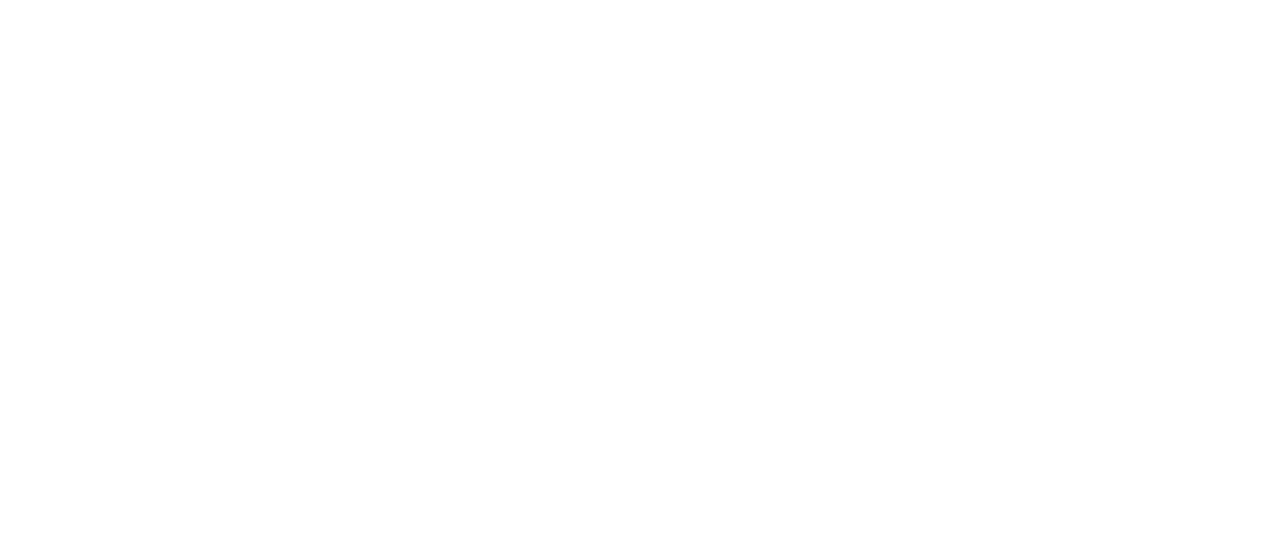 scroll, scrollTop: 0, scrollLeft: 0, axis: both 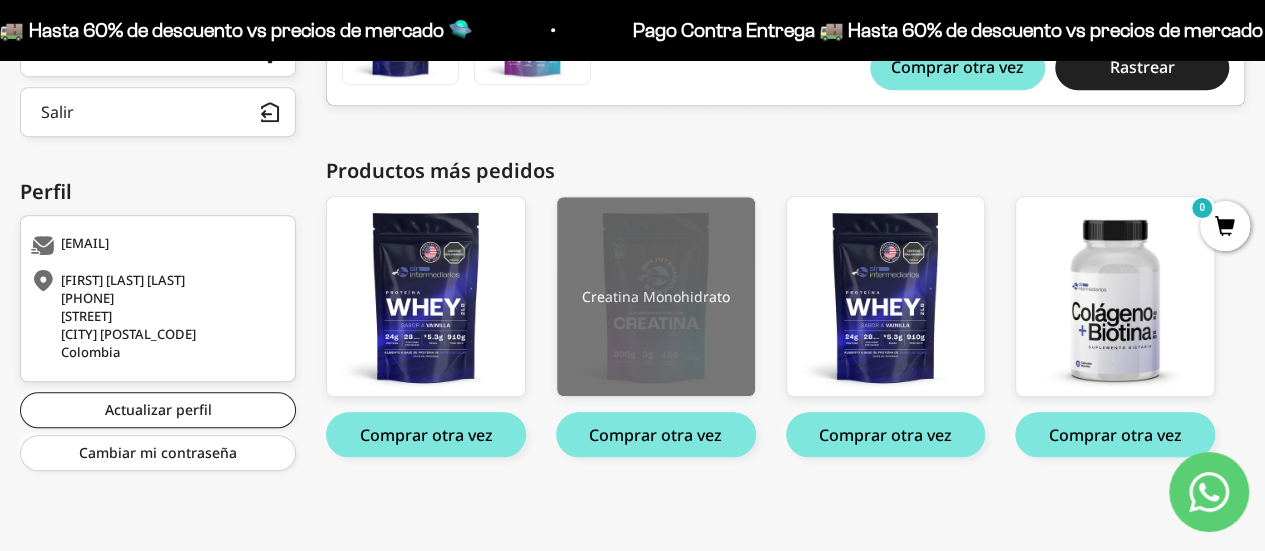 click at bounding box center [656, 297] 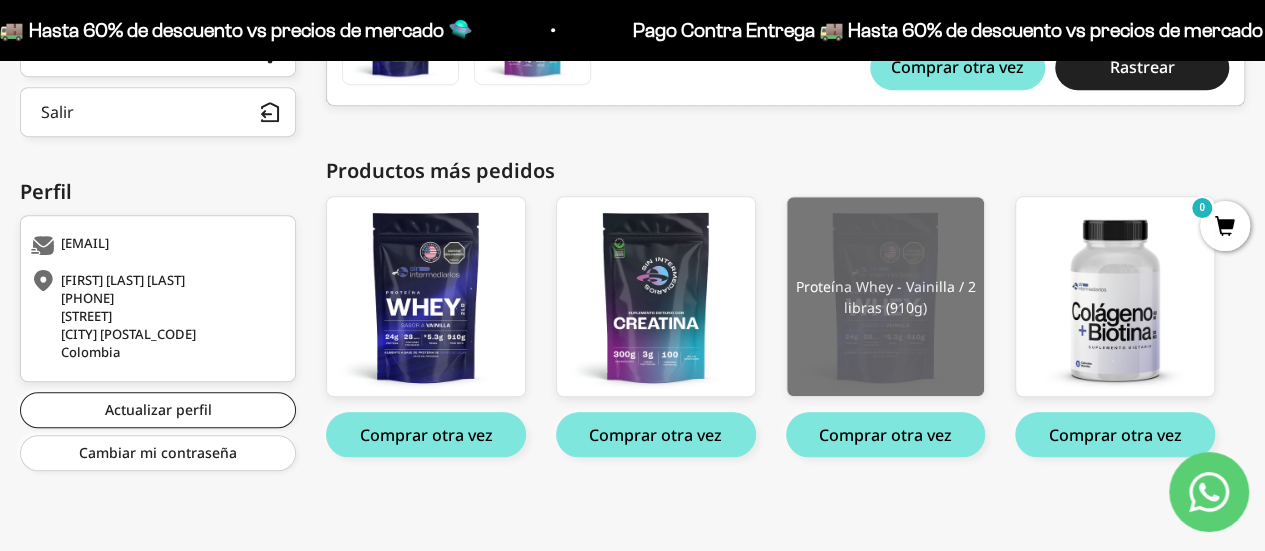 click at bounding box center (886, 297) 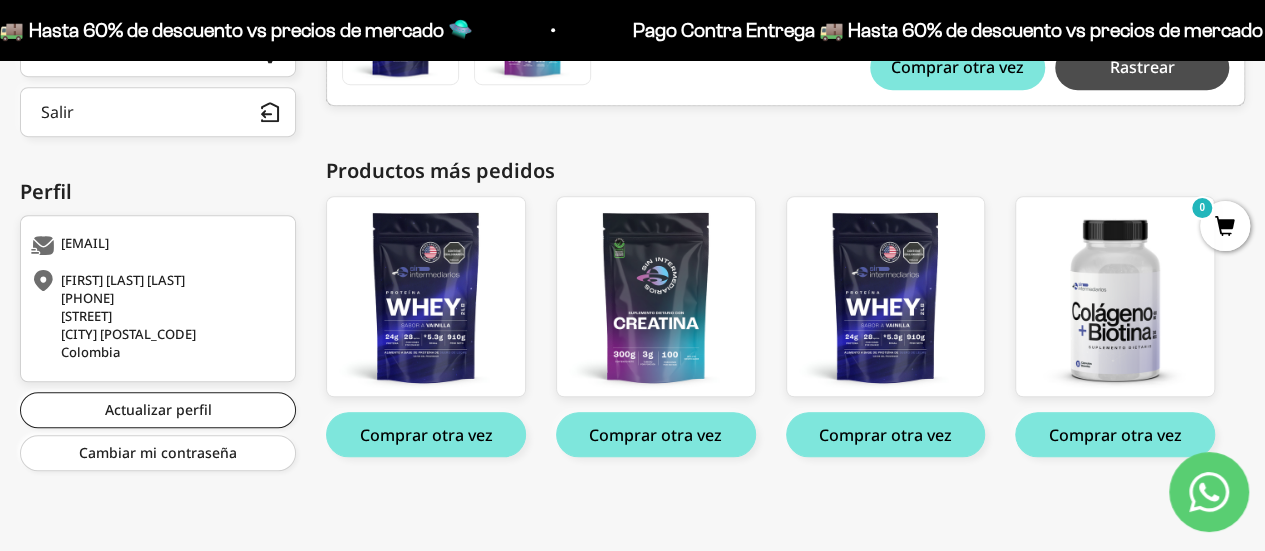click on "Rastrear" at bounding box center [1141, 67] 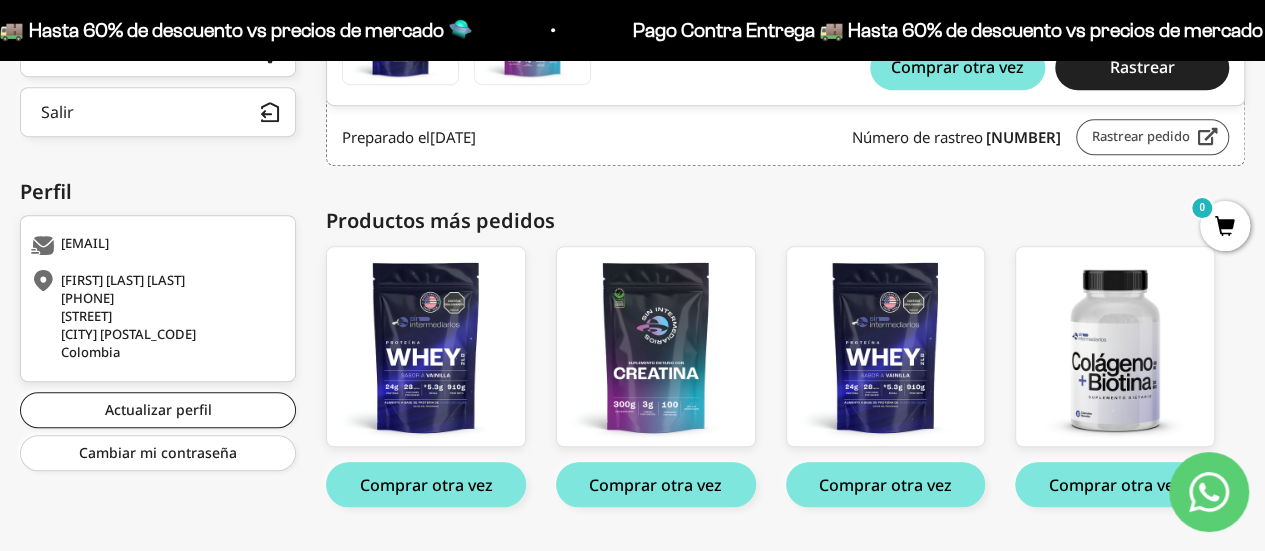 click on "Rastrear pedido" at bounding box center (1152, 137) 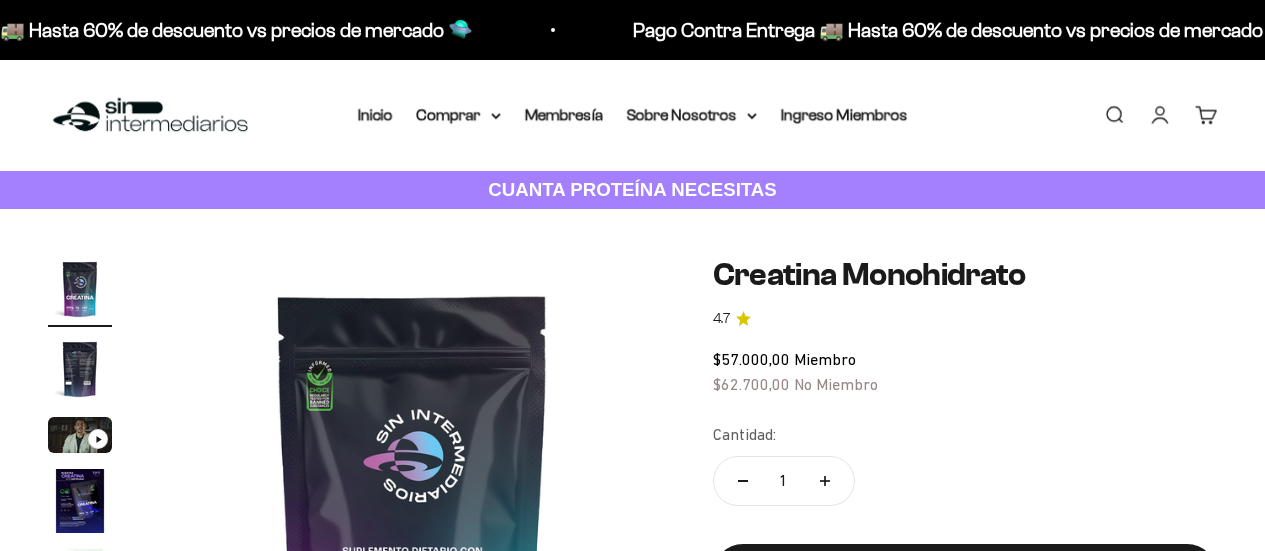 scroll, scrollTop: 0, scrollLeft: 0, axis: both 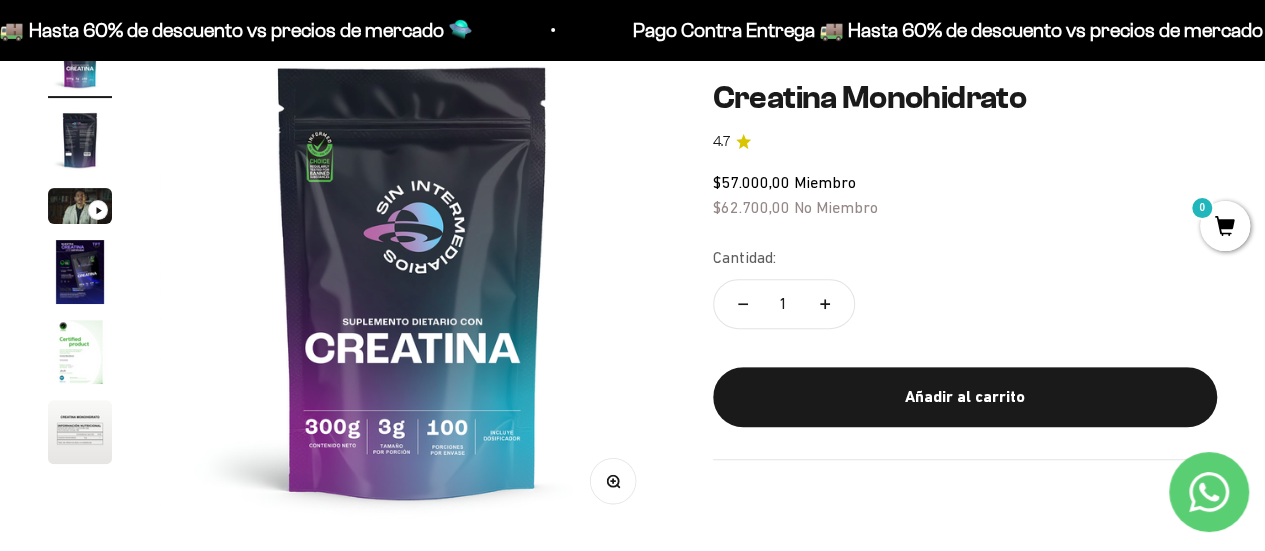 click 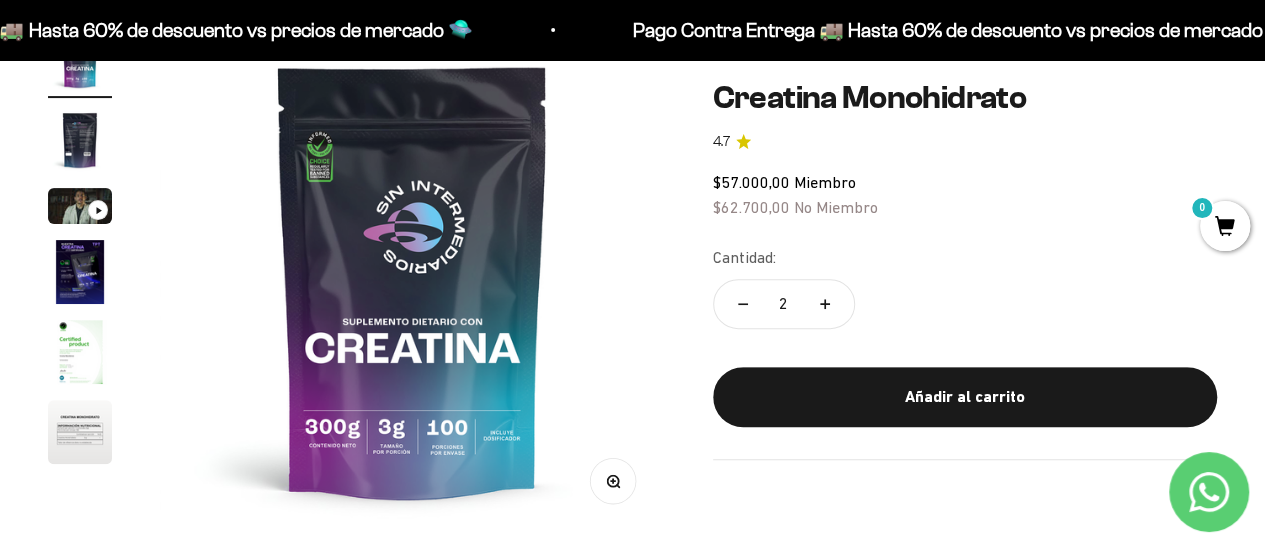 click 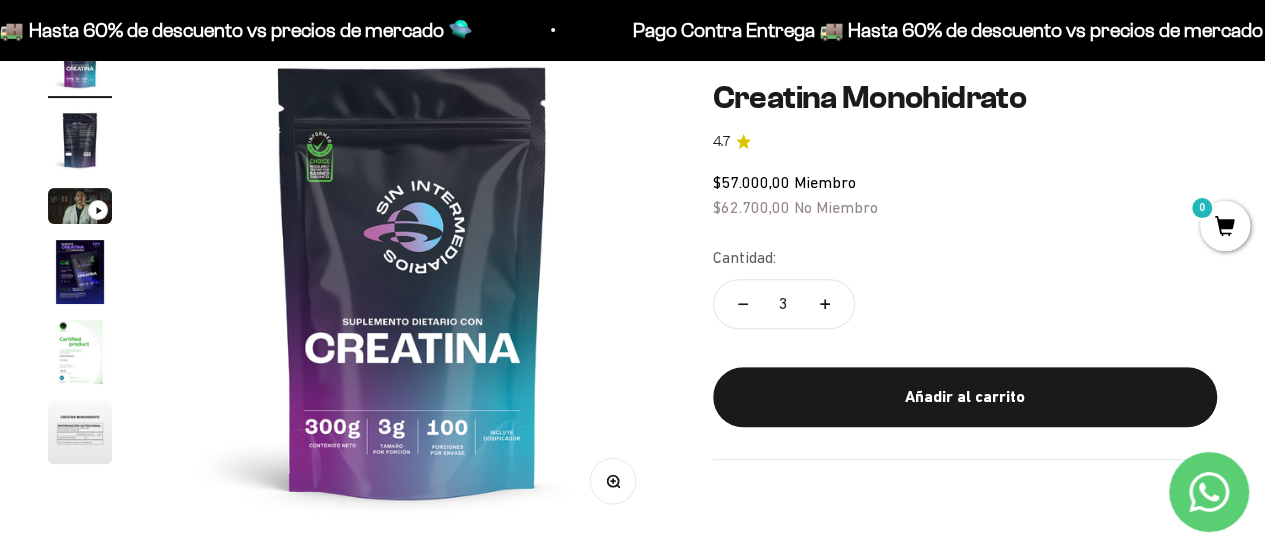 click 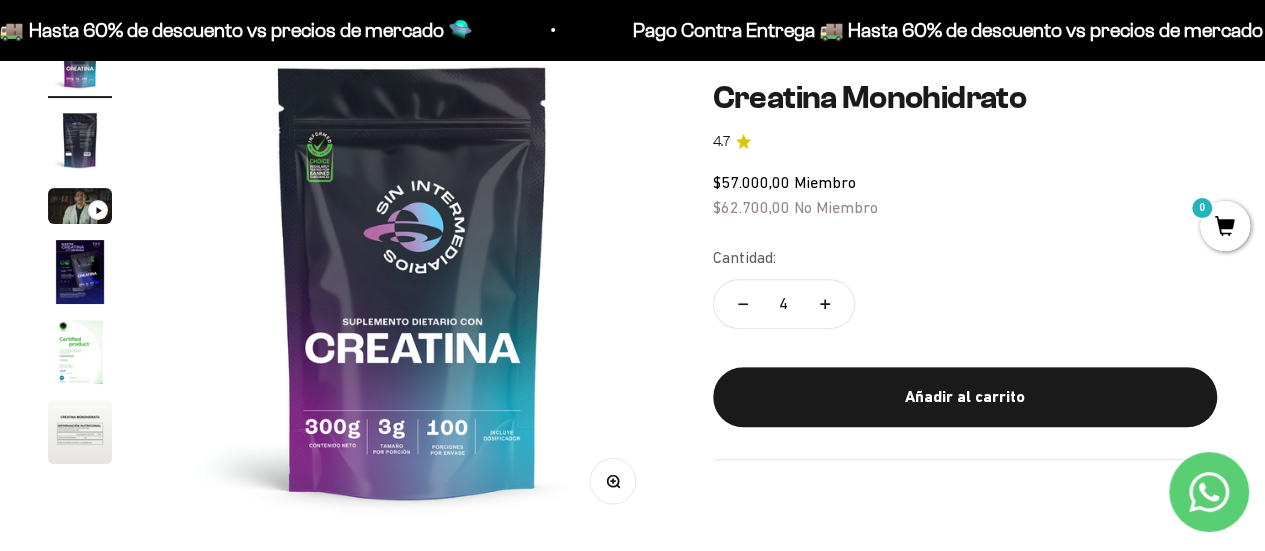 click 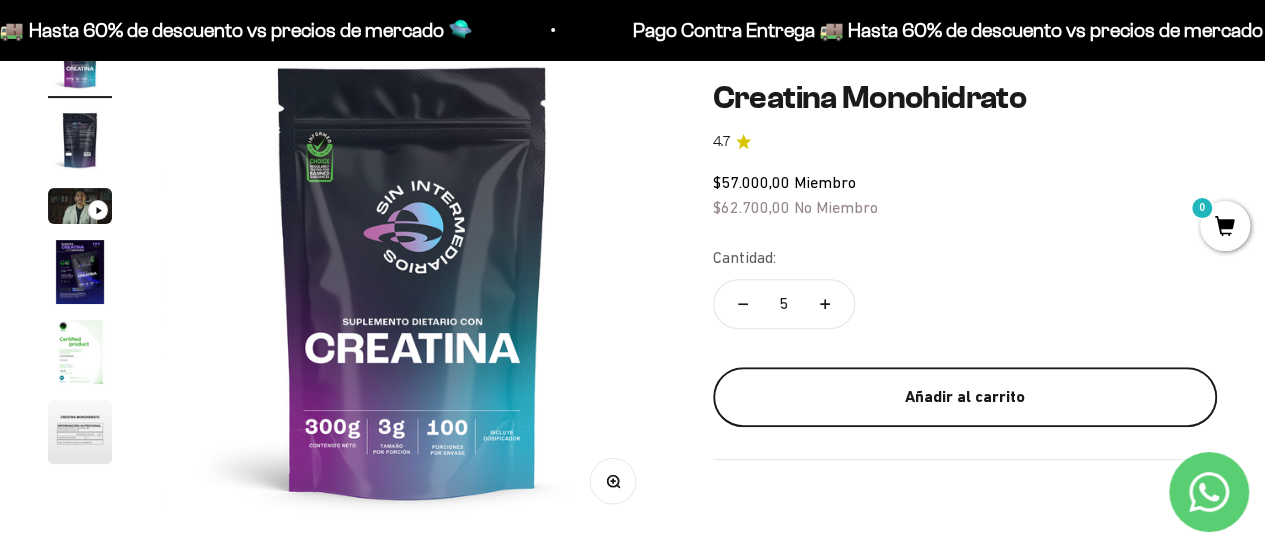 click on "Añadir al carrito" at bounding box center (965, 397) 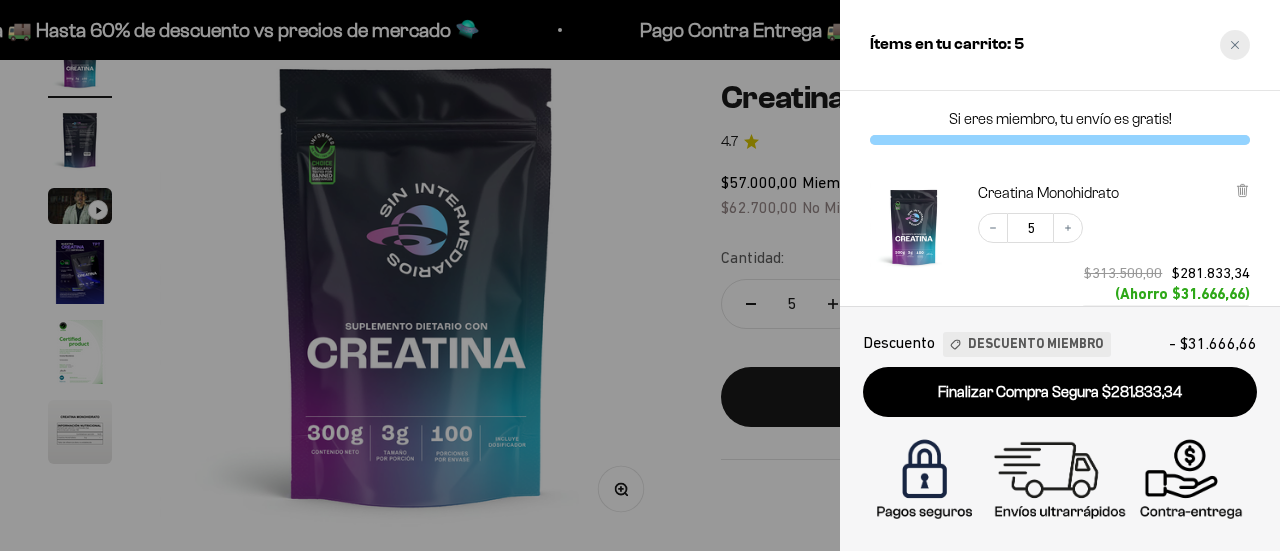 click 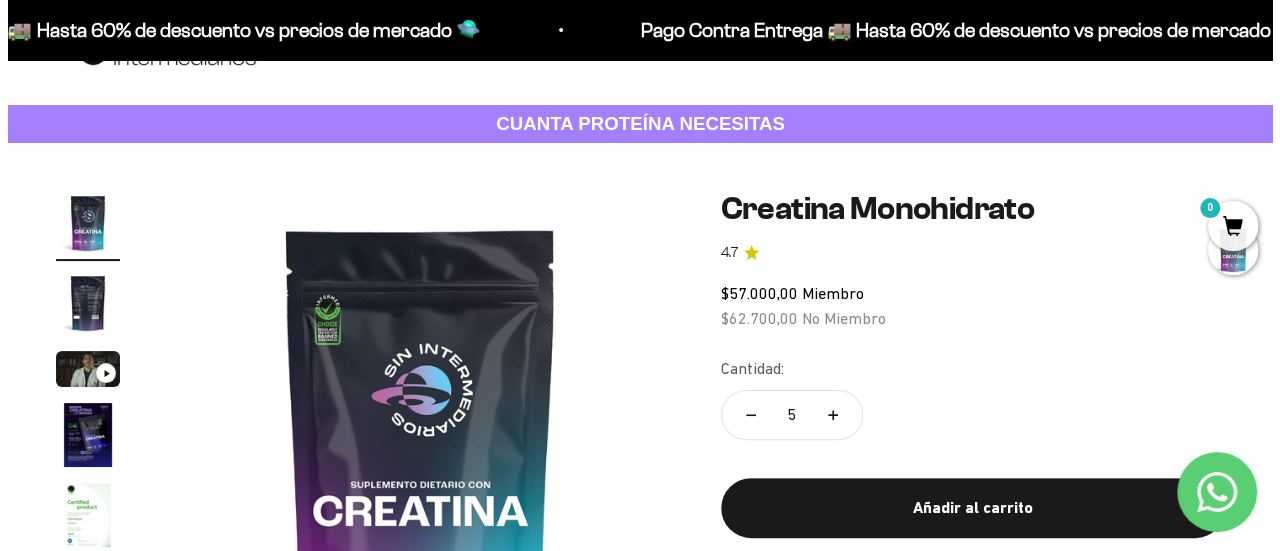 scroll, scrollTop: 0, scrollLeft: 0, axis: both 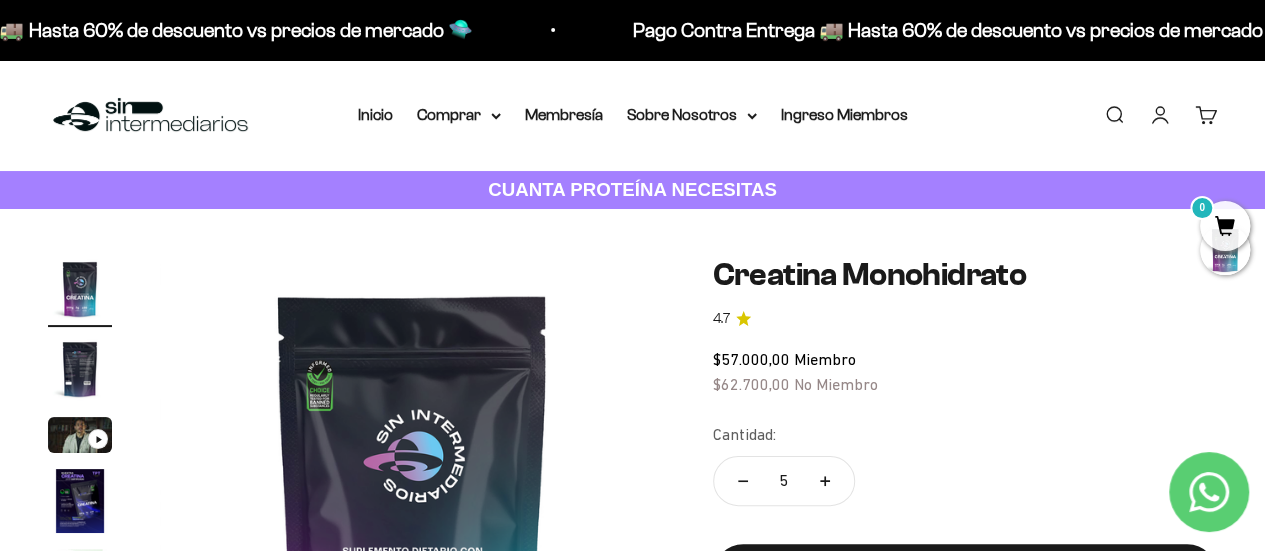 click on "Buscar" at bounding box center [1114, 115] 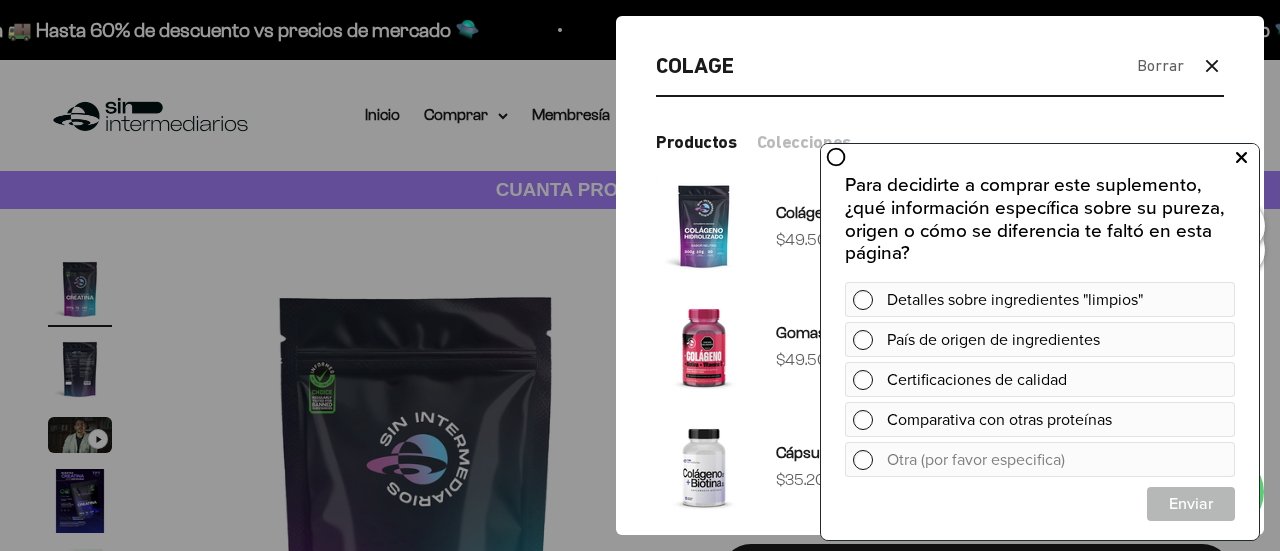 type on "COLAGE" 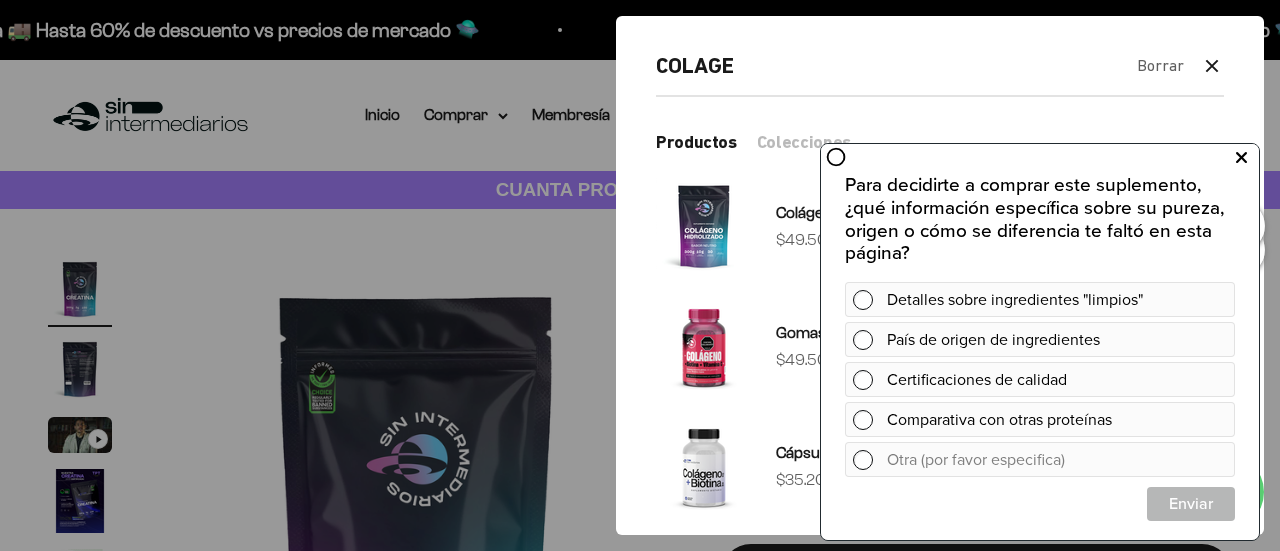 click at bounding box center [1241, 157] 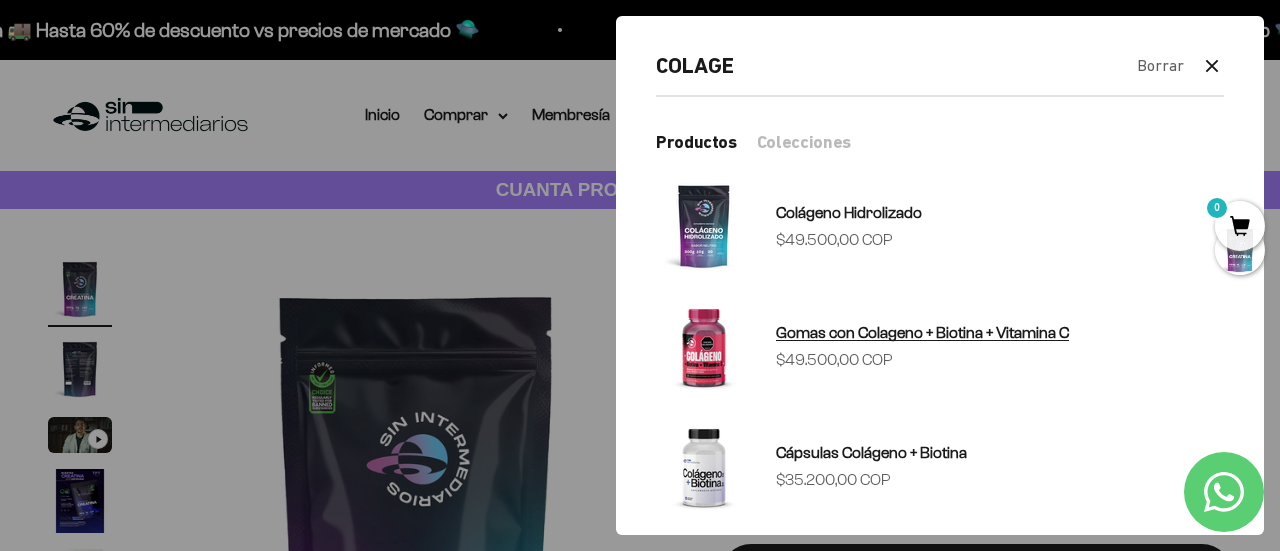 click at bounding box center (704, 346) 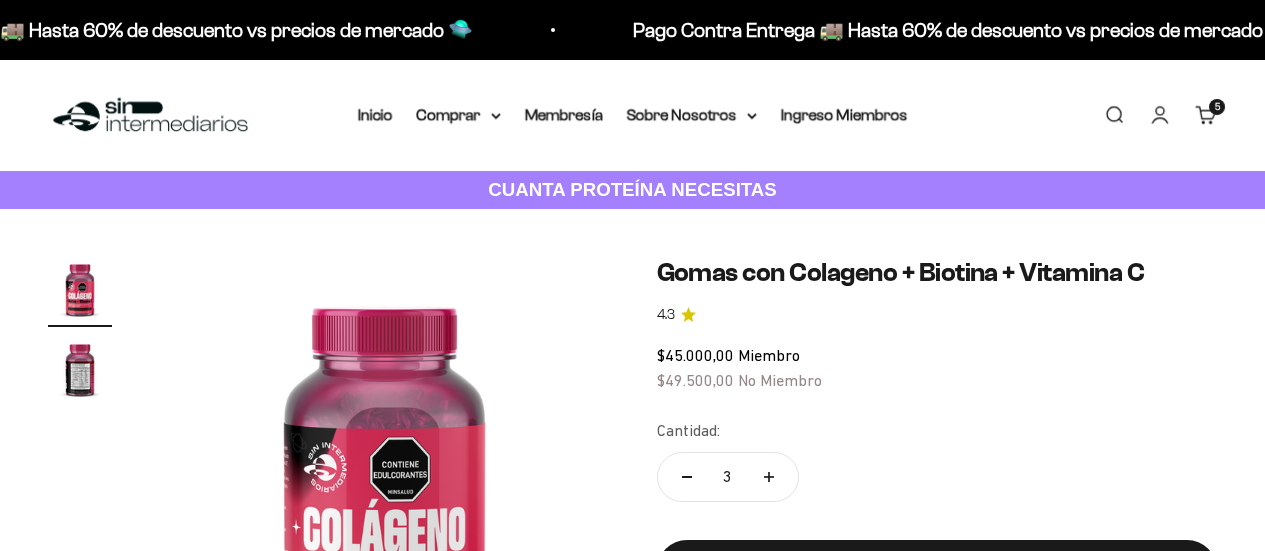 click 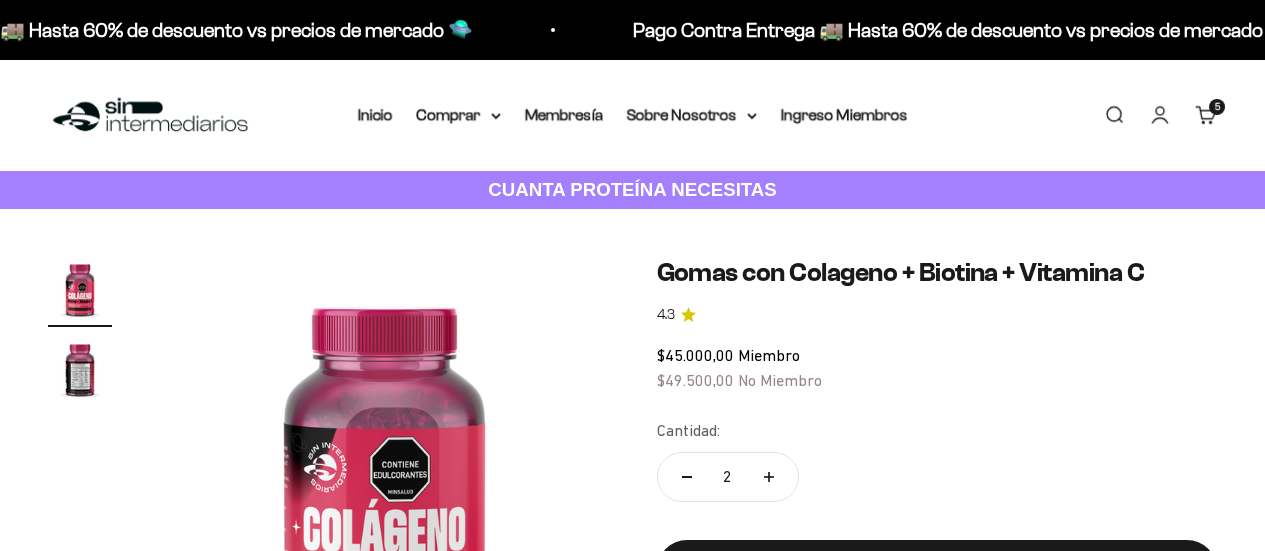 scroll, scrollTop: 0, scrollLeft: 0, axis: both 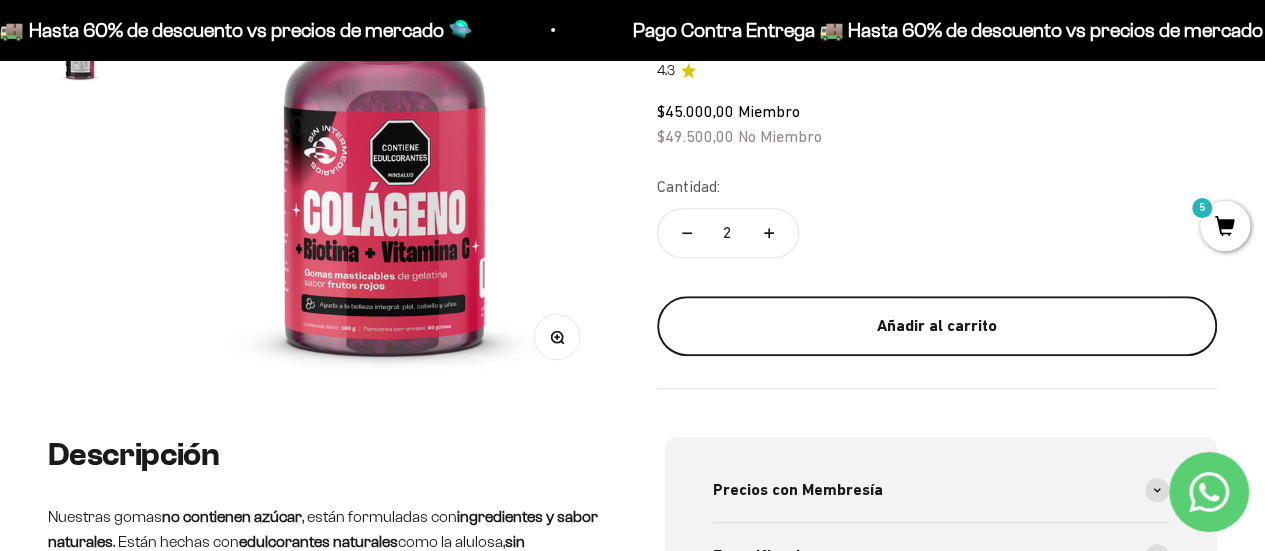 click on "Añadir al carrito" at bounding box center (937, 326) 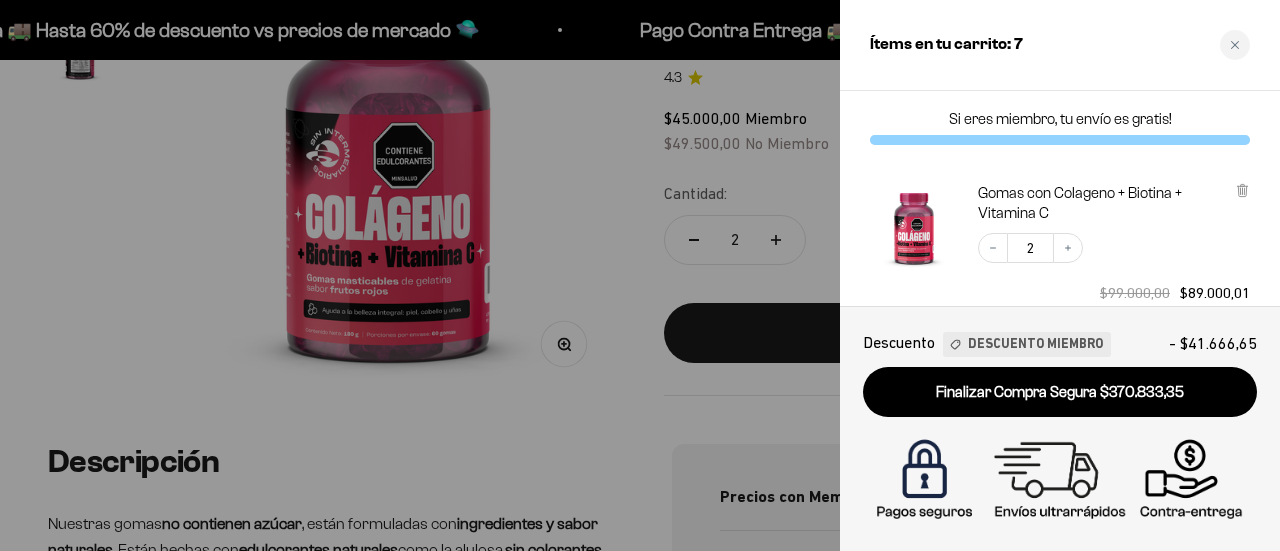 click on "Gomas con Colageno + Biotina + Vitamina C Decrease quantity 2 Increase quantity $99.000,00 $89.000,01 (Ahorro $9.999,99) Descuento Miembro" at bounding box center [1060, 264] 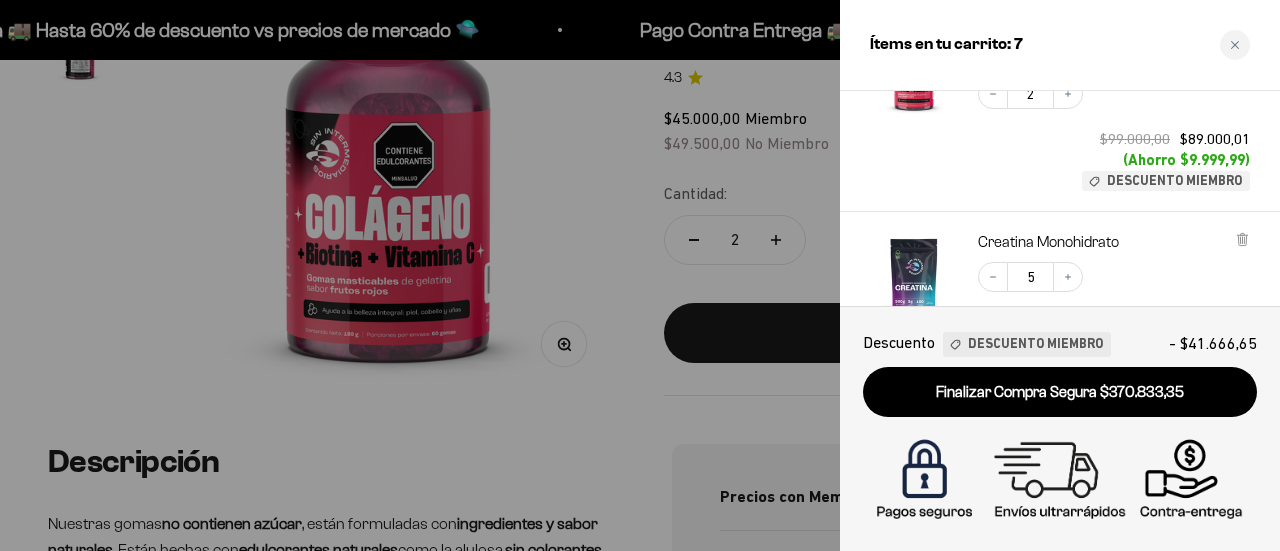 scroll, scrollTop: 200, scrollLeft: 0, axis: vertical 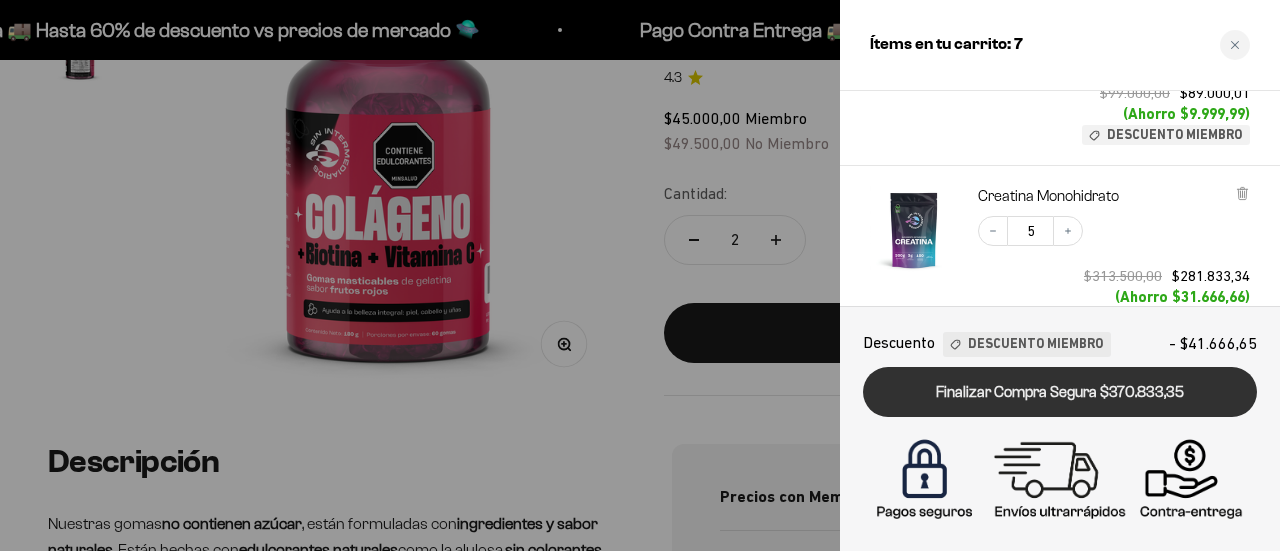 click on "Finalizar Compra Segura $370.833,35" at bounding box center (1060, 392) 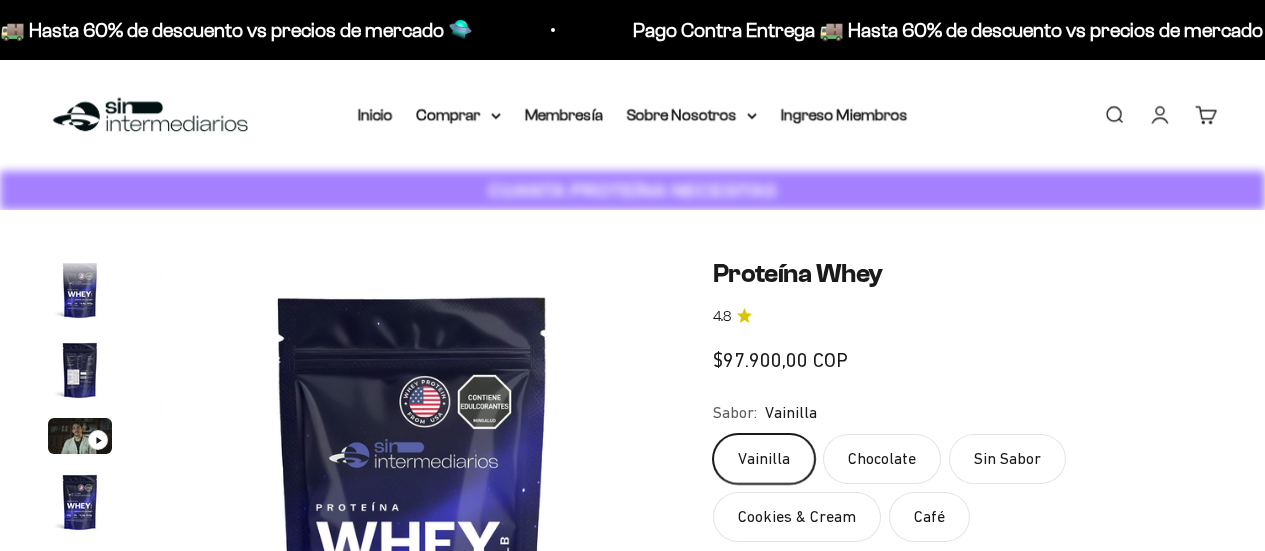 scroll, scrollTop: 0, scrollLeft: 0, axis: both 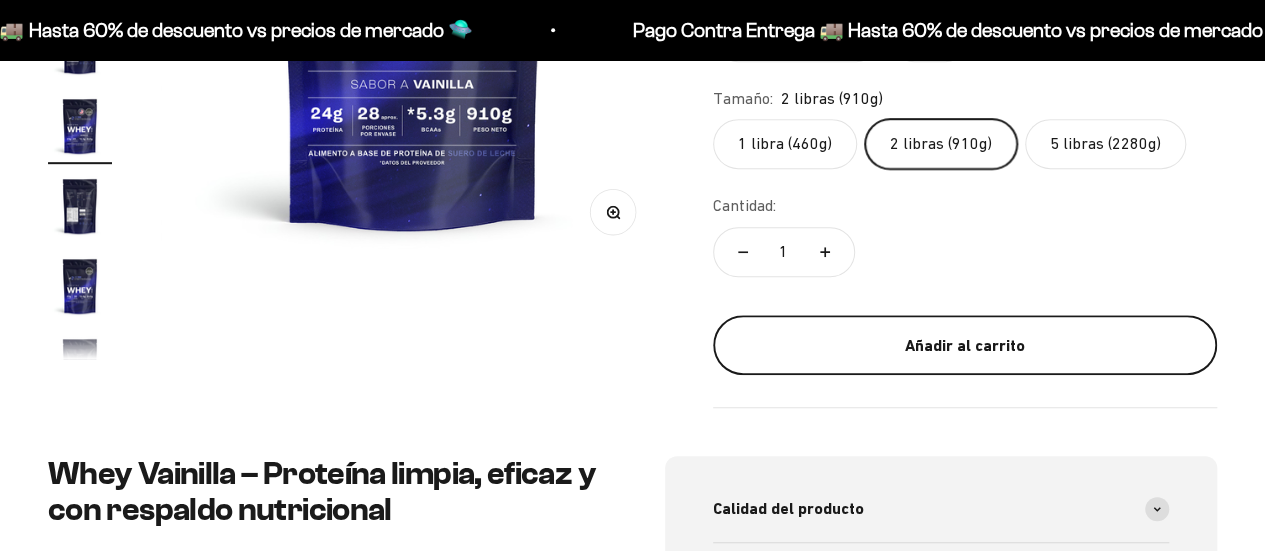 click on "Añadir al carrito" at bounding box center [965, 346] 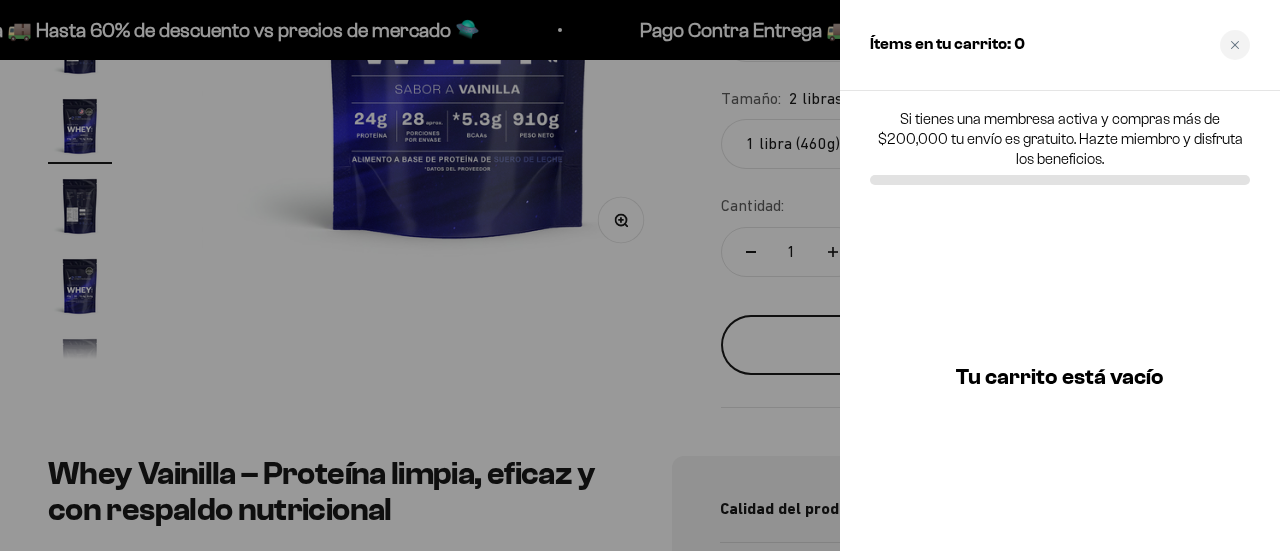 scroll, scrollTop: 0, scrollLeft: 2624, axis: horizontal 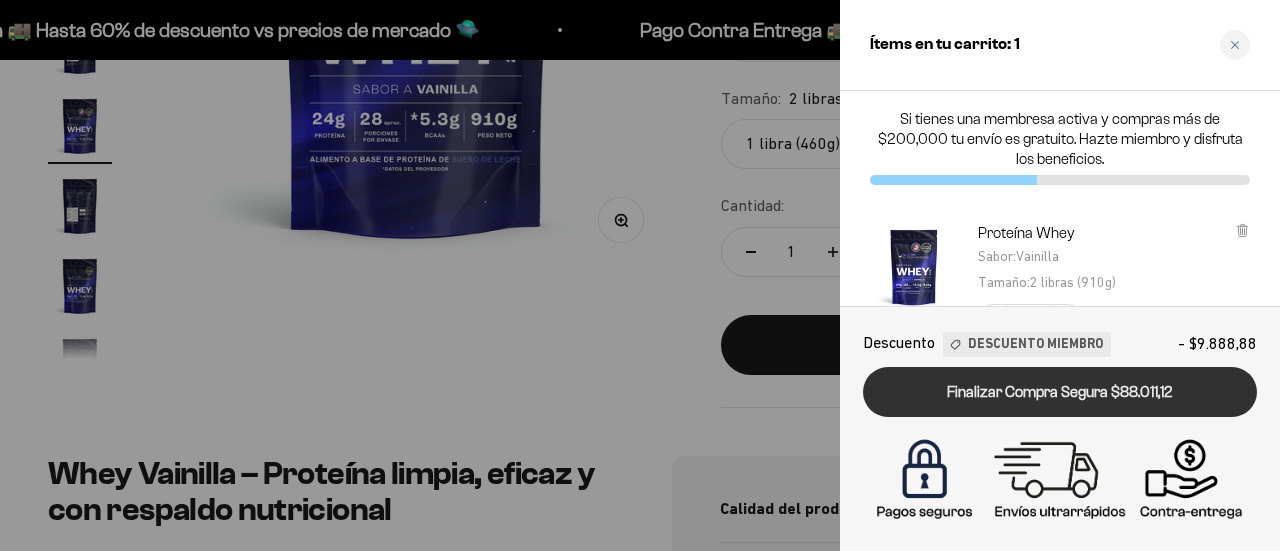 click on "Finalizar Compra Segura $88.011,12" at bounding box center (1060, 392) 